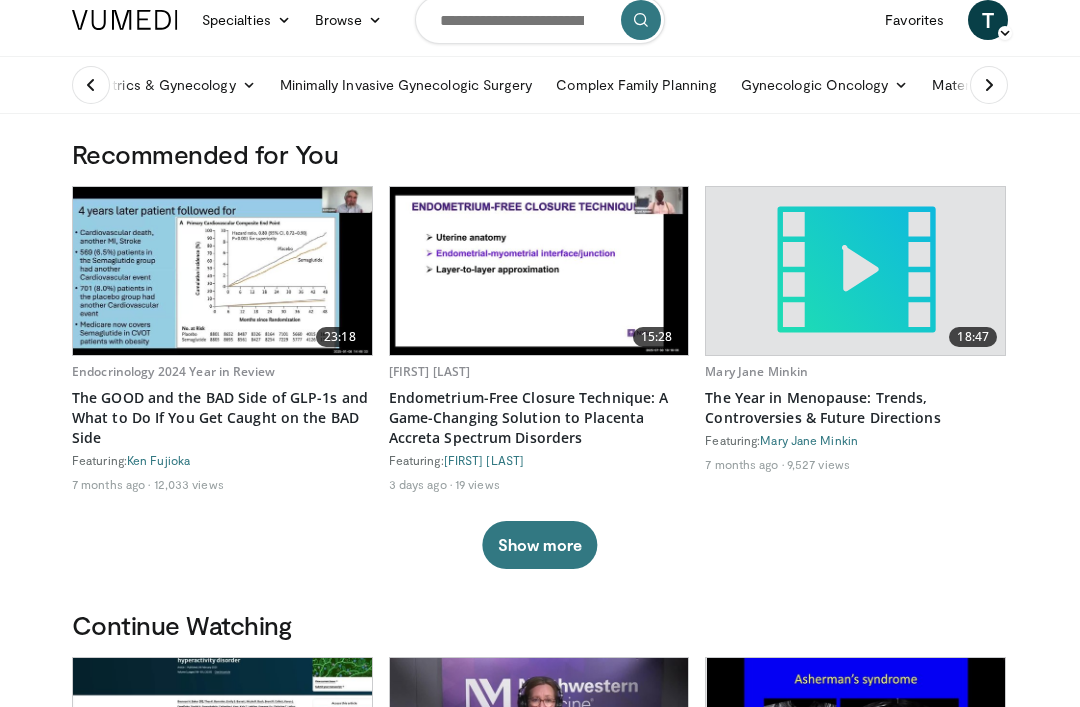 scroll, scrollTop: 0, scrollLeft: 0, axis: both 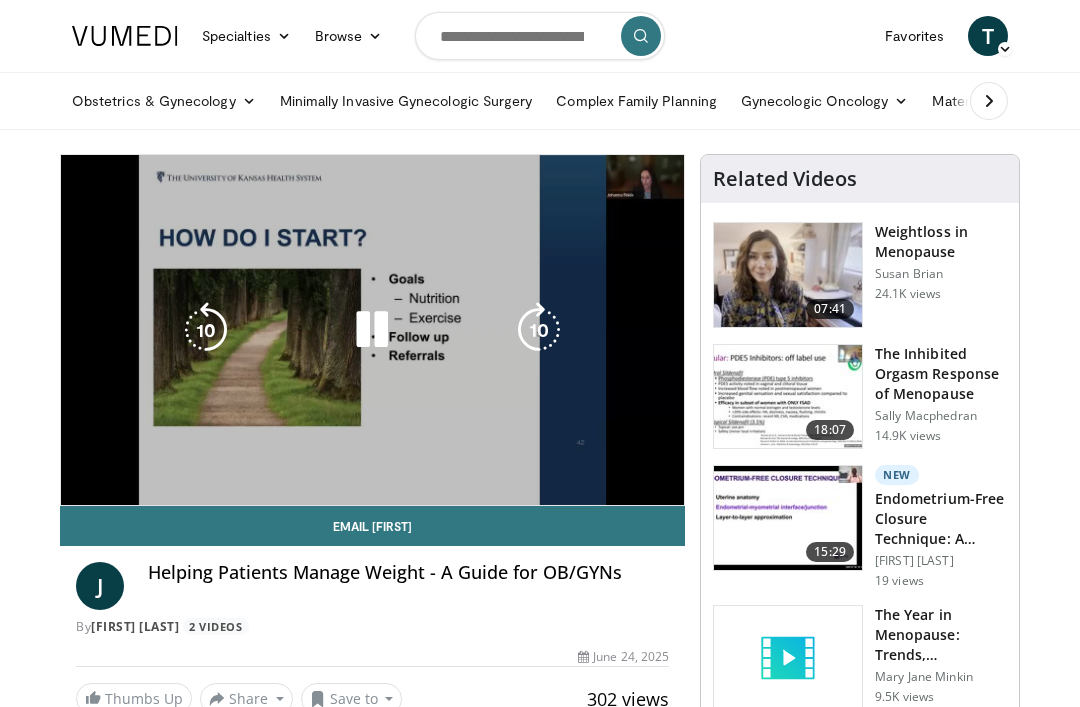 click on "10 seconds
Tap to unmute" at bounding box center [372, 330] 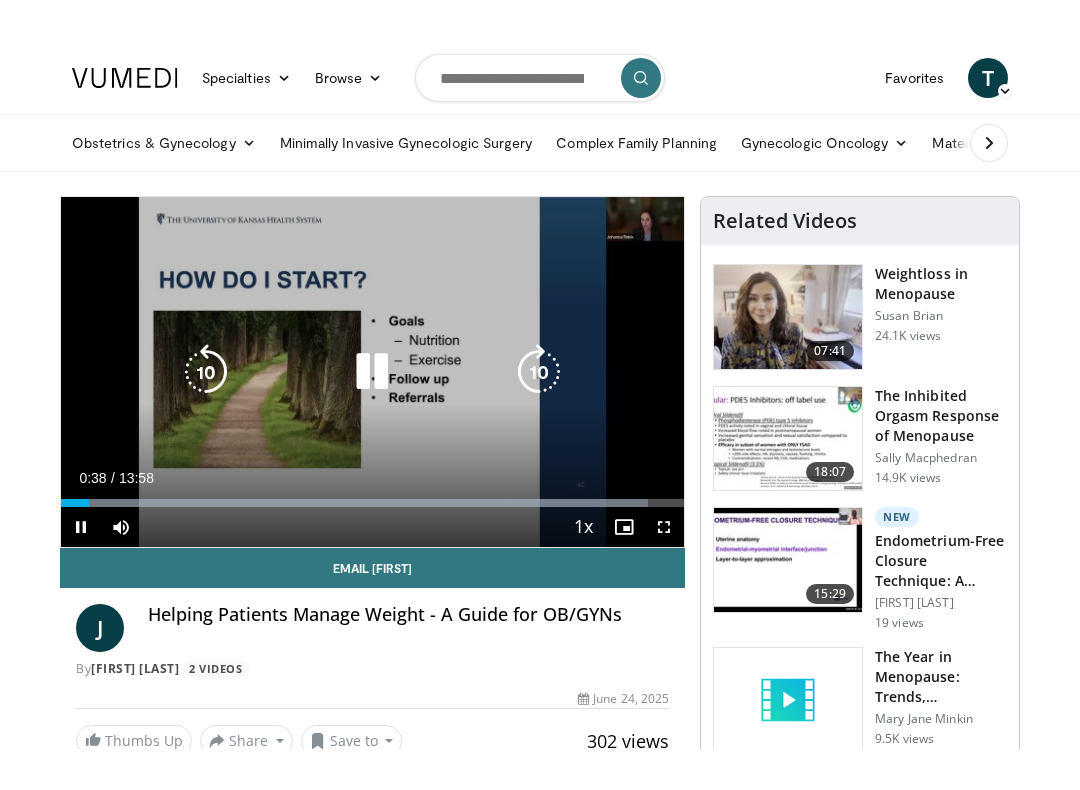 scroll, scrollTop: 20, scrollLeft: 0, axis: vertical 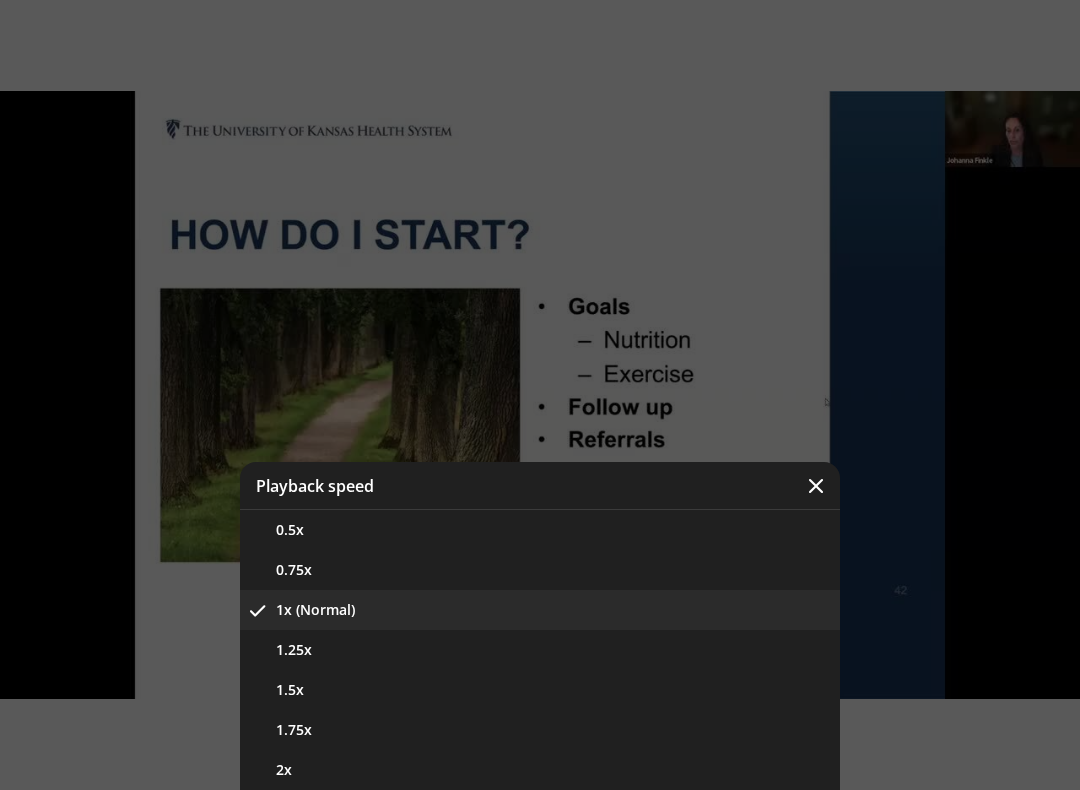 click on "1.25x" at bounding box center (540, 650) 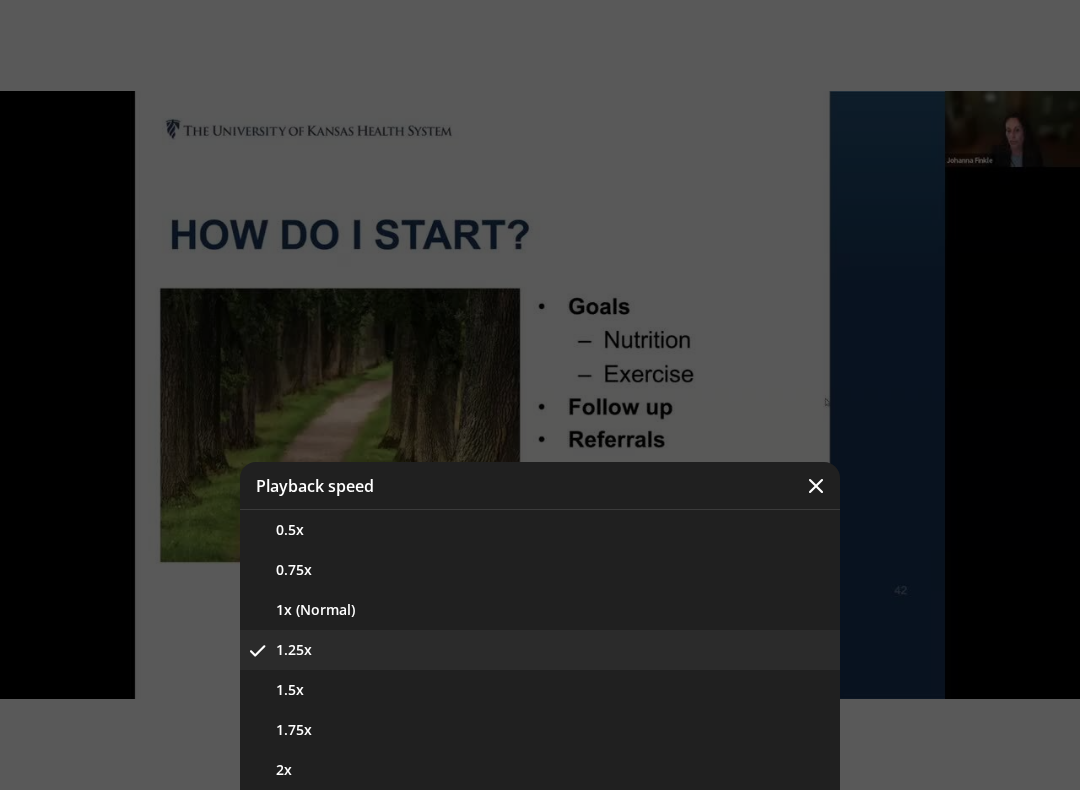 click on "1x (Normal)" at bounding box center [540, 610] 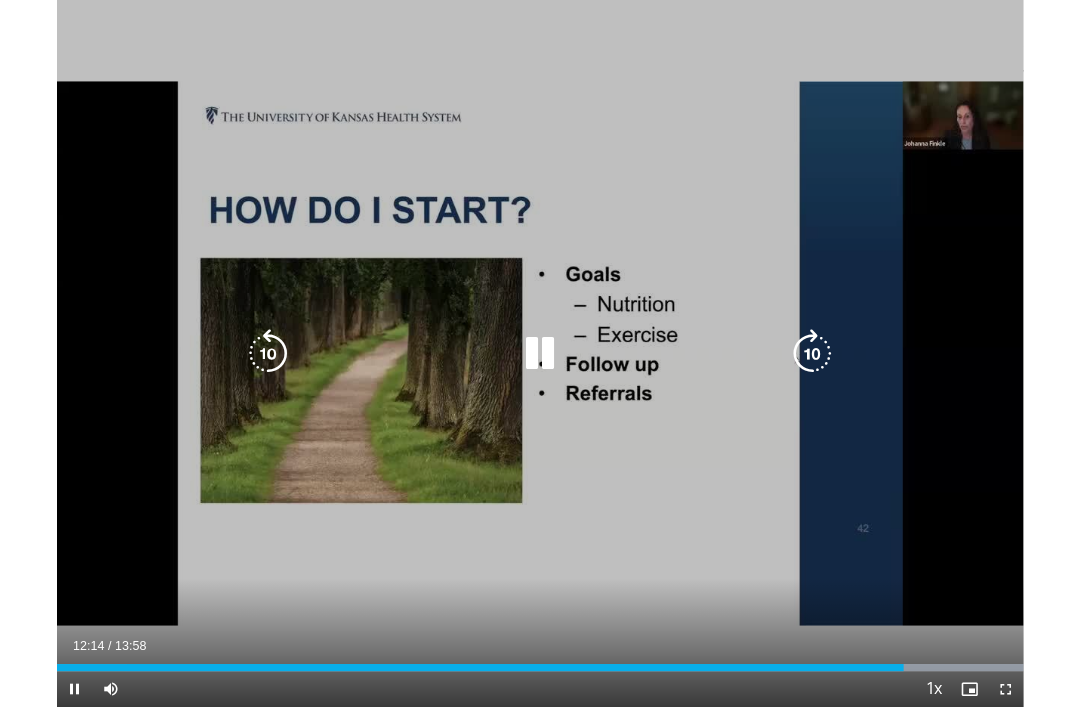 scroll, scrollTop: 0, scrollLeft: 0, axis: both 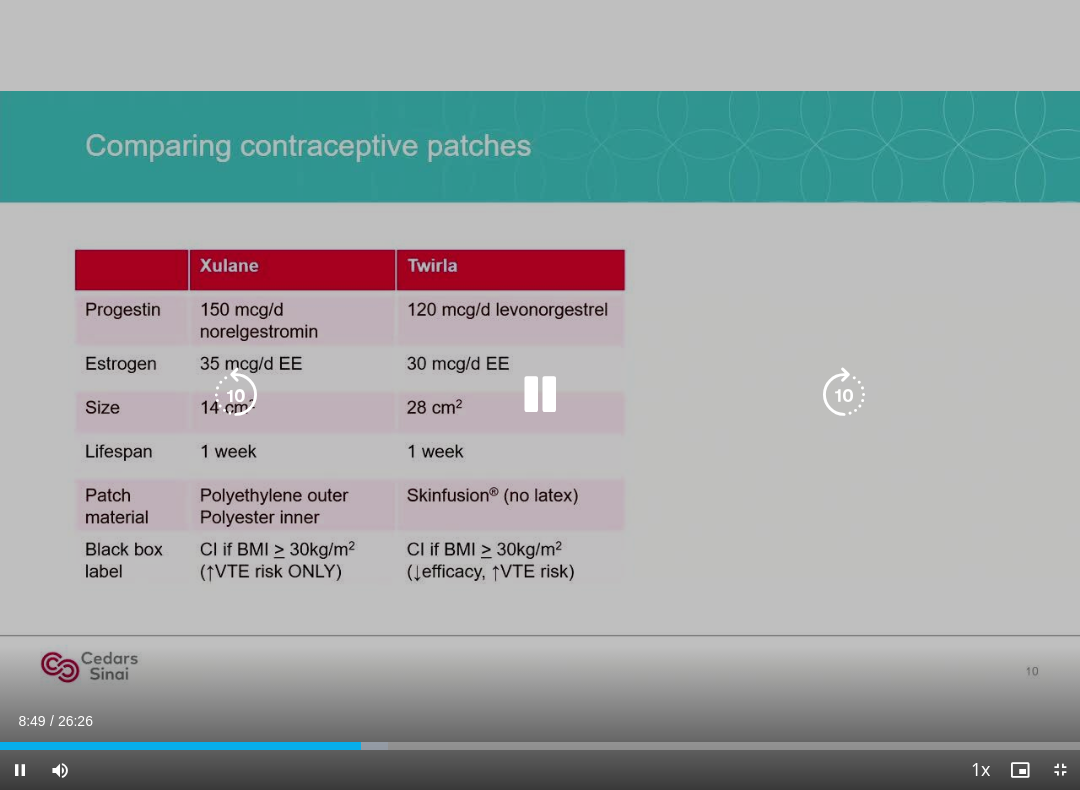click on "10 seconds
Tap to unmute" at bounding box center [540, 395] 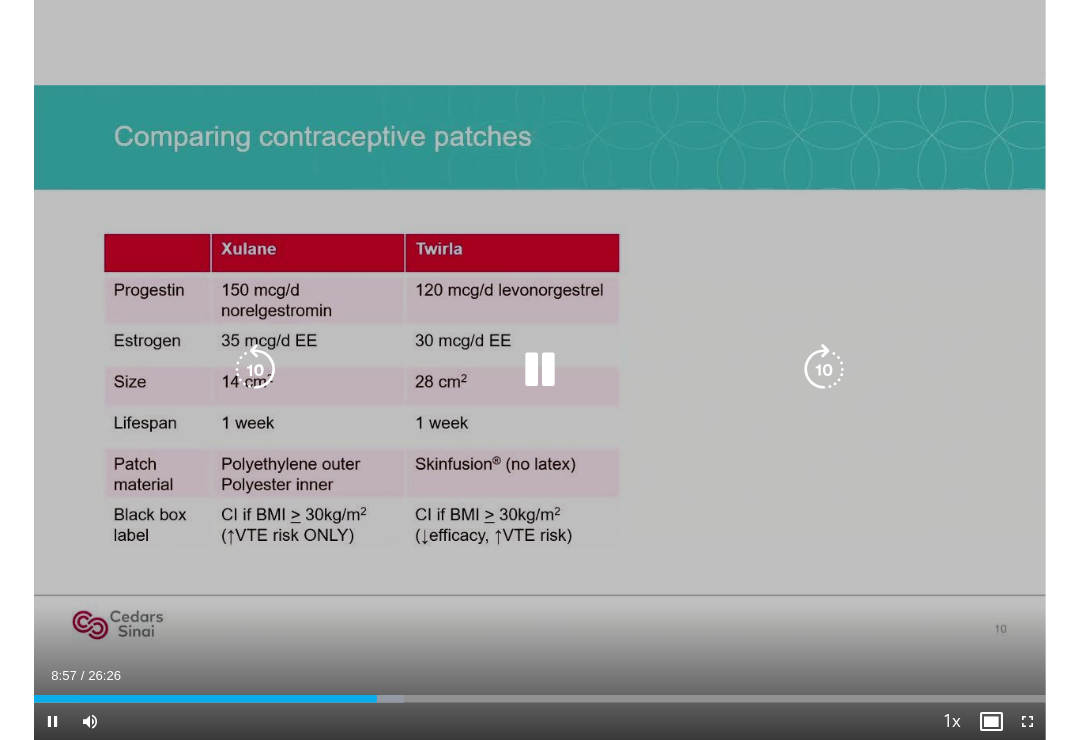scroll, scrollTop: 0, scrollLeft: 0, axis: both 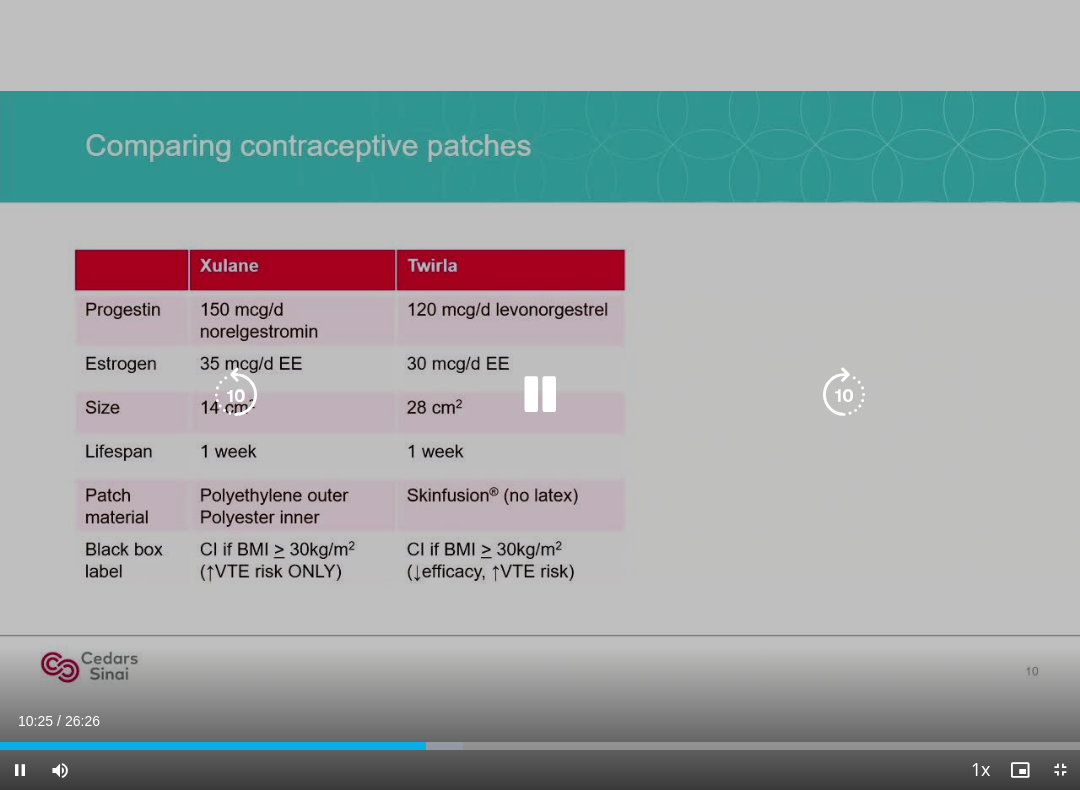 click at bounding box center (236, 395) 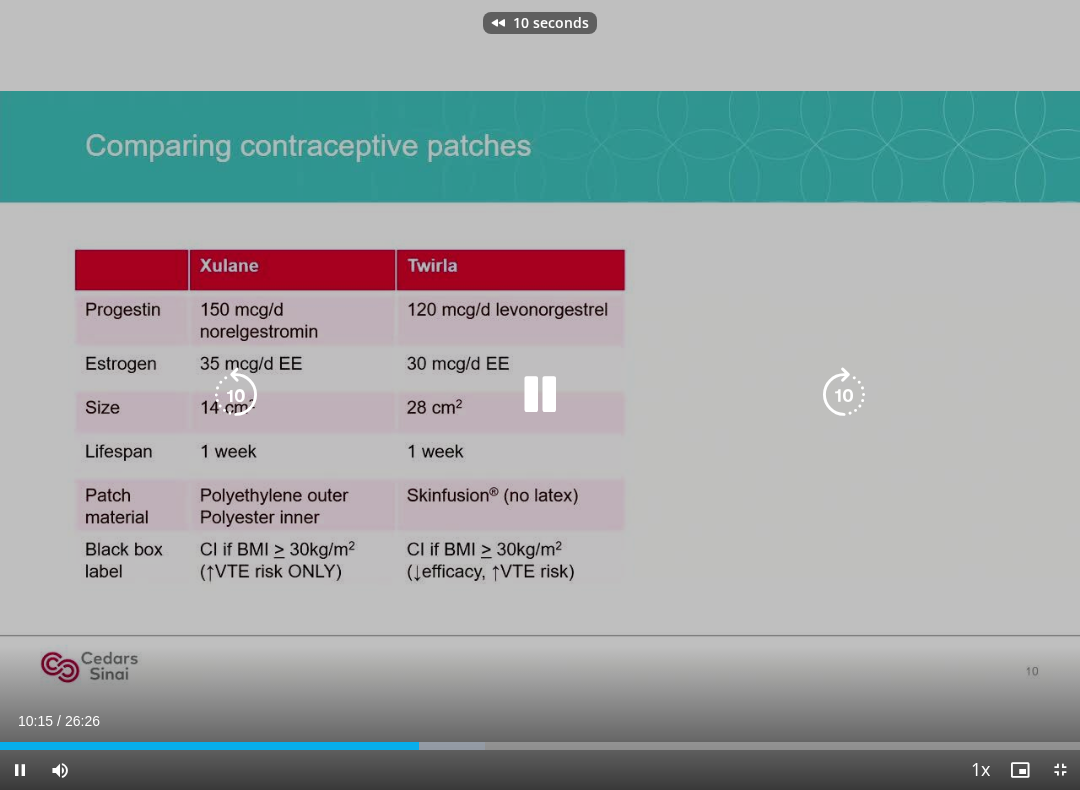 click at bounding box center [236, 395] 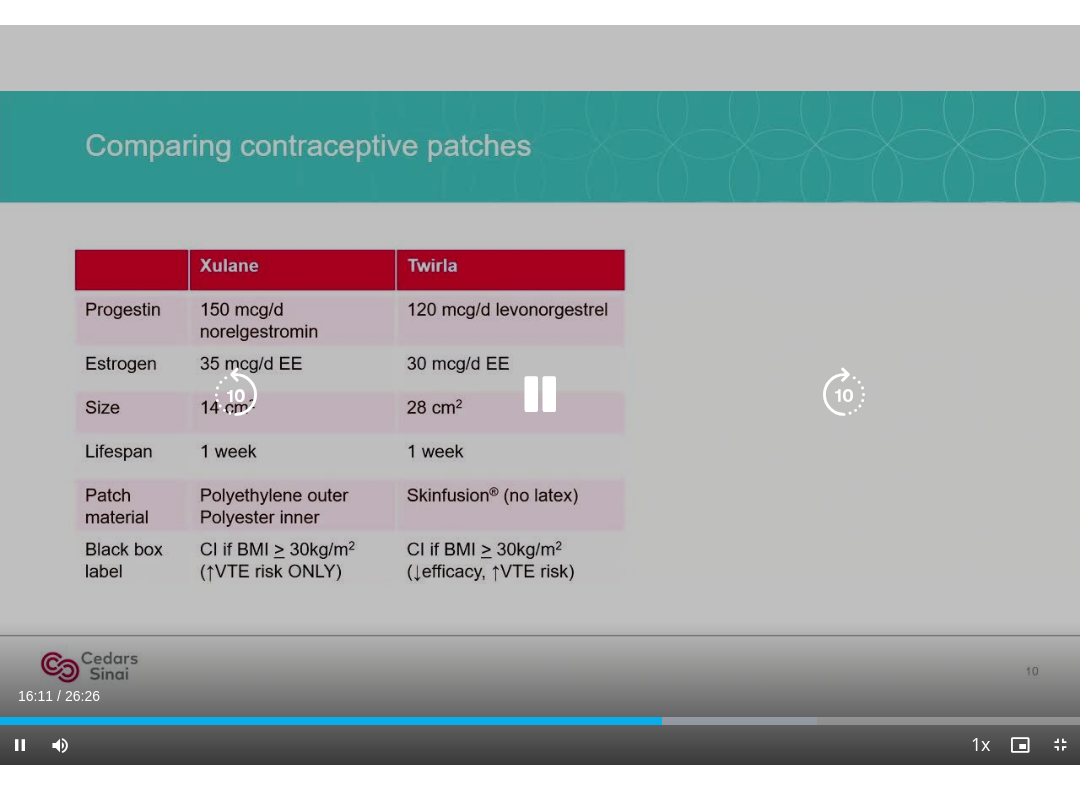 scroll, scrollTop: 20, scrollLeft: 0, axis: vertical 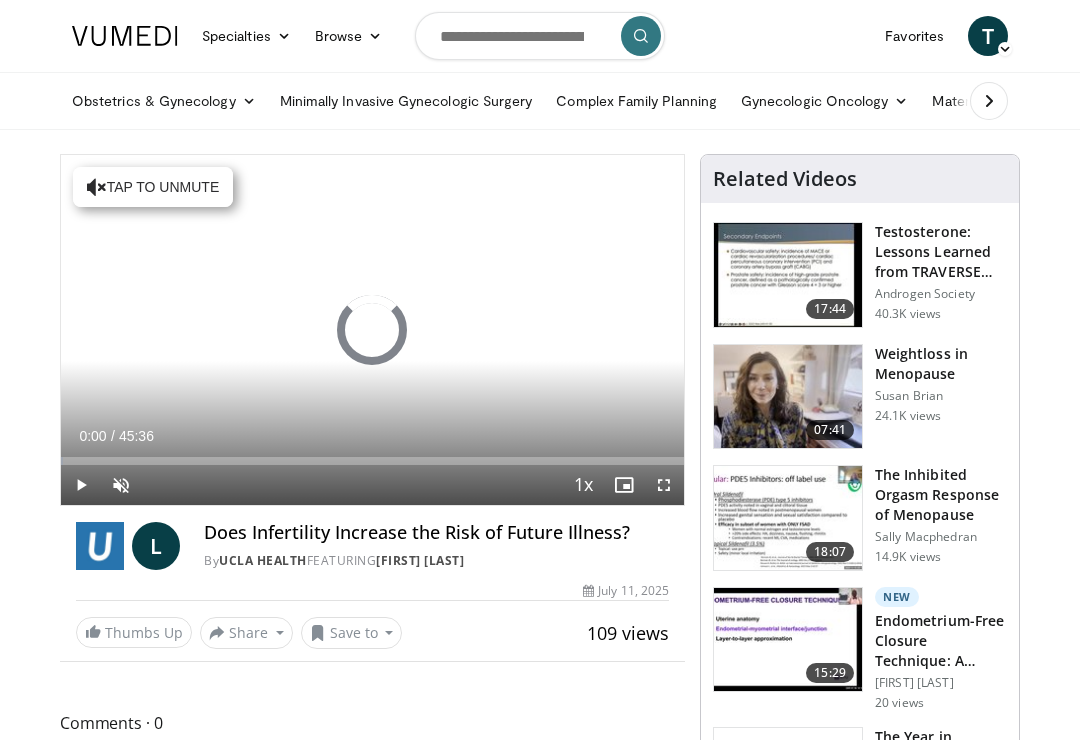 click on "Specialties
Adult & Family Medicine
Allergy, Asthma, Immunology
Anesthesiology
Cardiology
Dental
Dermatology
Endocrinology
Gastroenterology & Hepatology
General Surgery
Hematology & Oncology
Infectious Disease
Nephrology
Neurology
Neurosurgery
Obstetrics & Gynecology
Ophthalmology
Oral Maxillofacial
Orthopaedics
Otolaryngology
Pediatrics
Plastic Surgery
Podiatry
Psychiatry
Pulmonology
Radiation Oncology
Radiology
Rheumatology
Urology" at bounding box center (540, 1606) 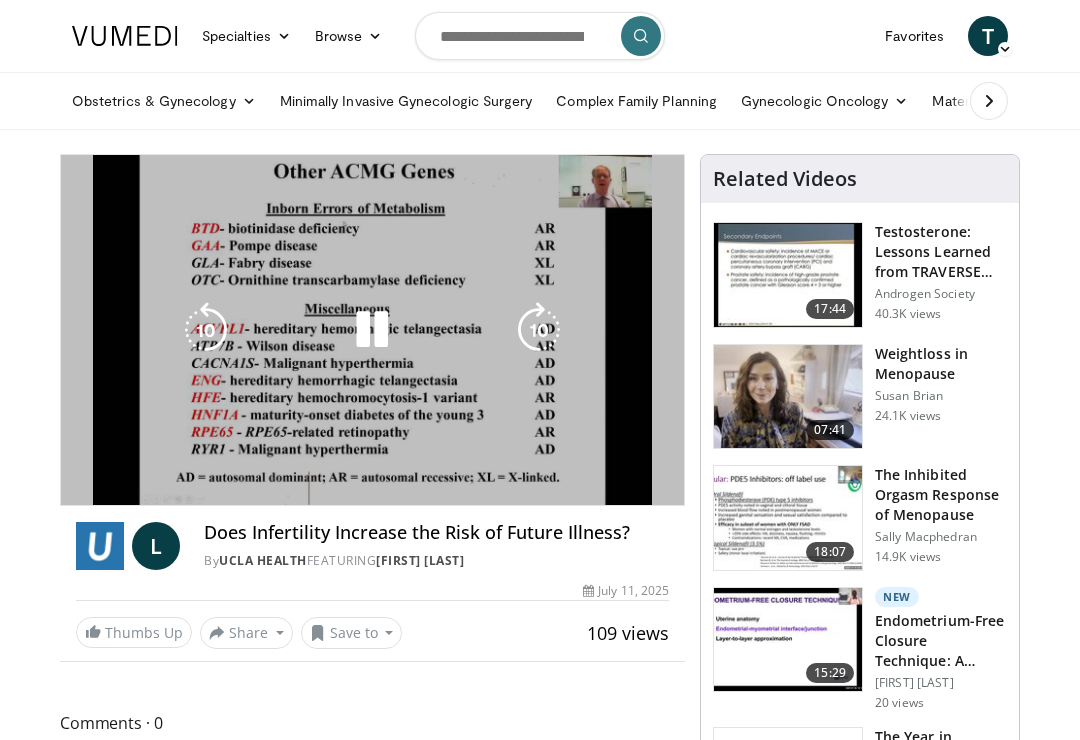 click on "10 seconds
Tap to unmute" at bounding box center (372, 330) 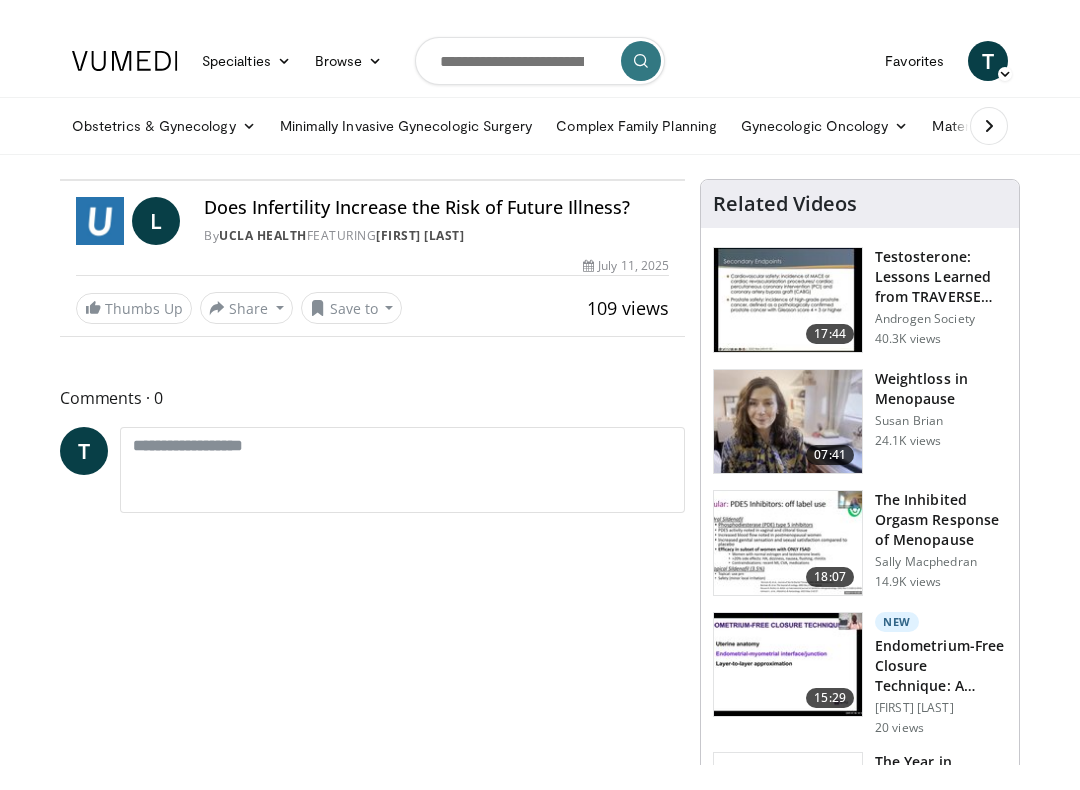 scroll, scrollTop: 20, scrollLeft: 0, axis: vertical 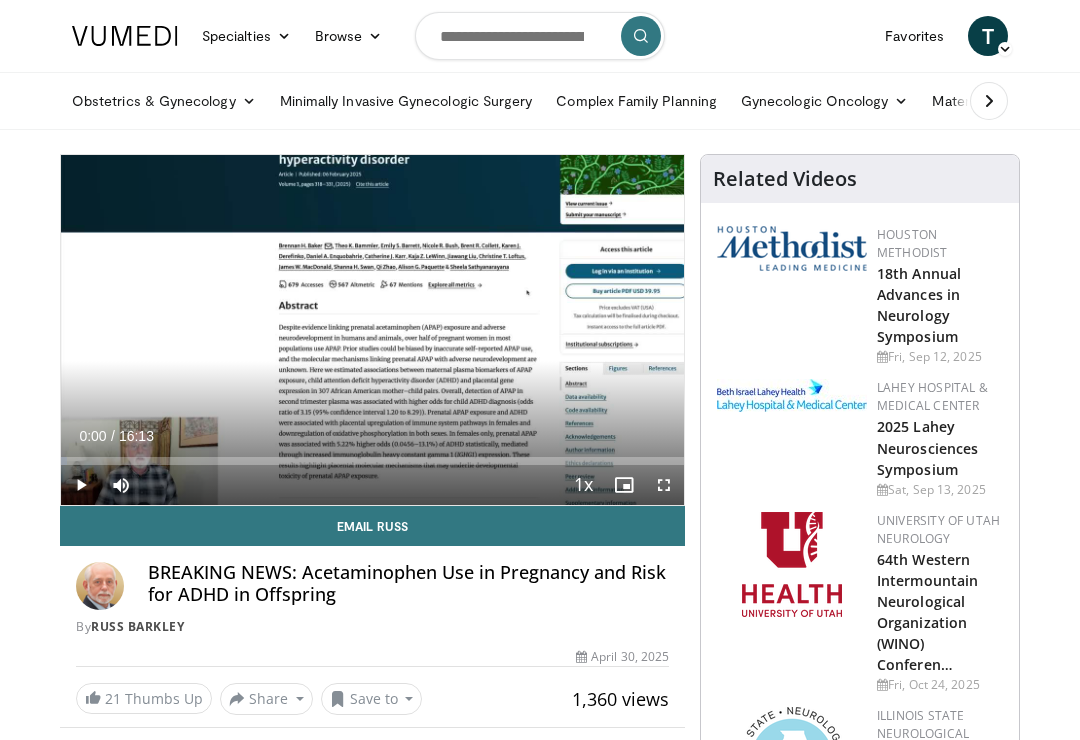click at bounding box center (372, 330) 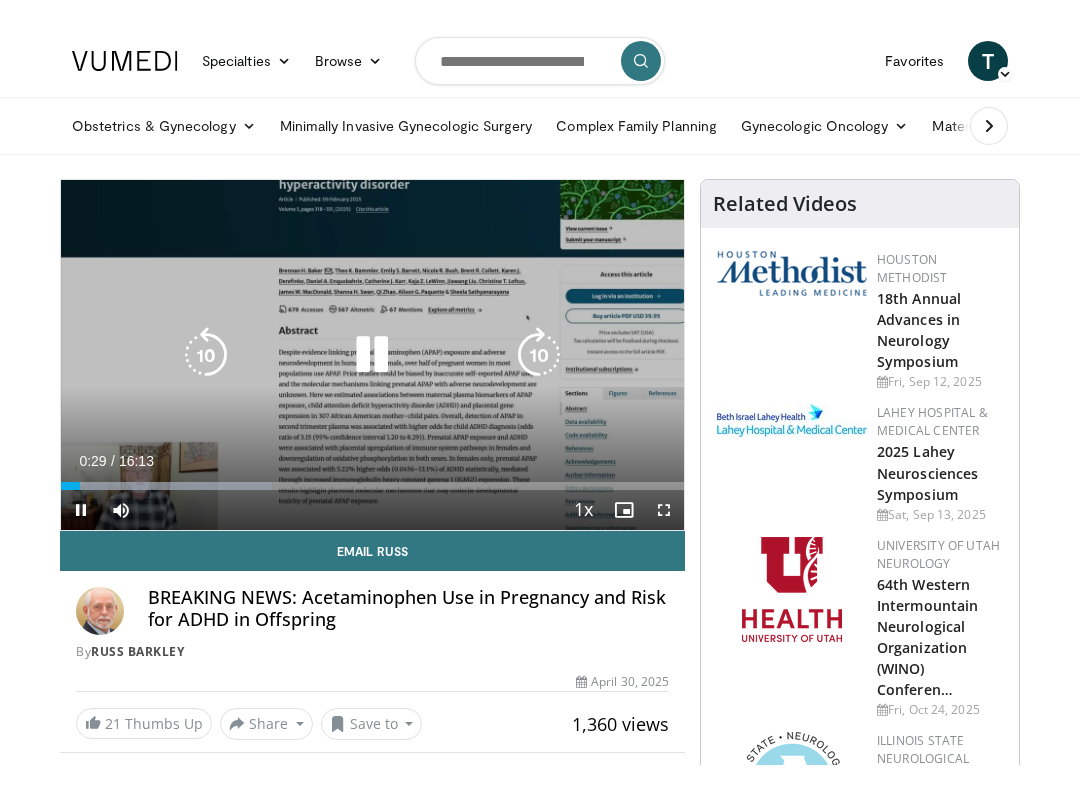 scroll, scrollTop: 20, scrollLeft: 0, axis: vertical 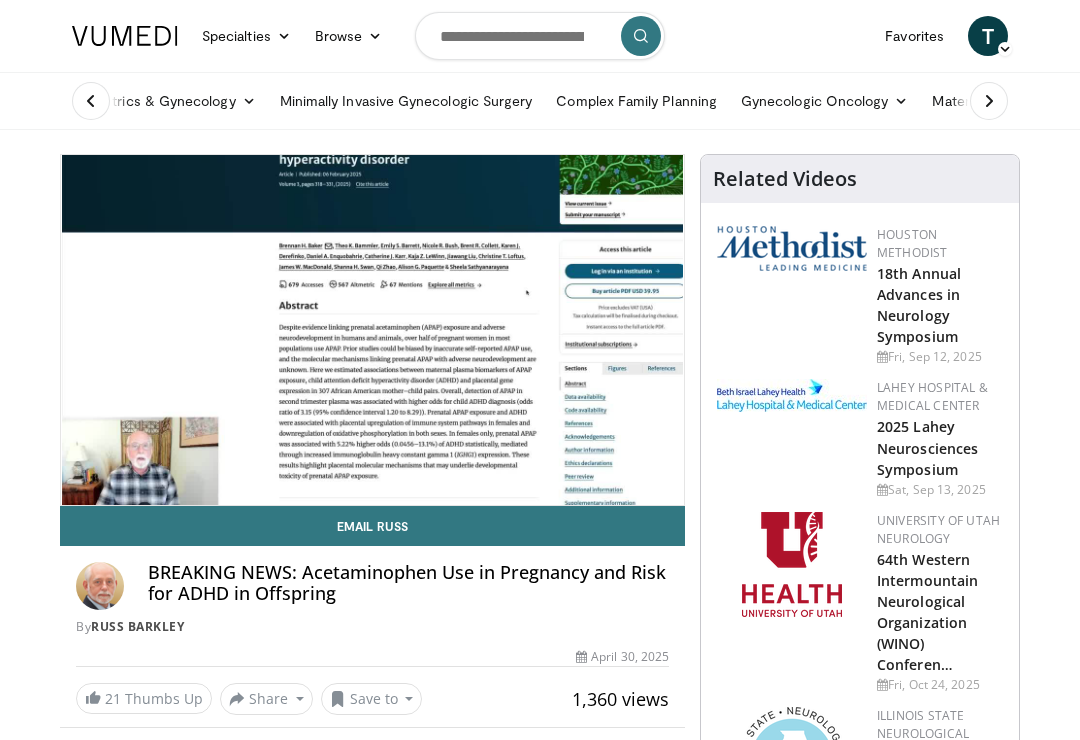 click at bounding box center [539, 330] 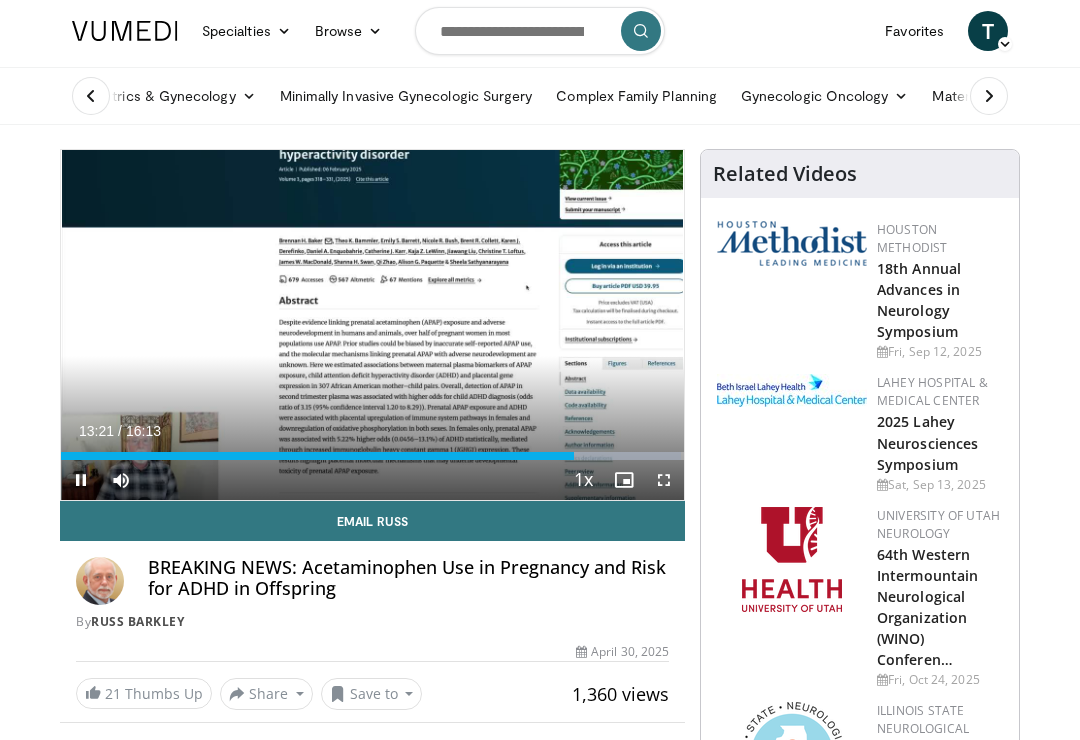 scroll, scrollTop: 6, scrollLeft: 0, axis: vertical 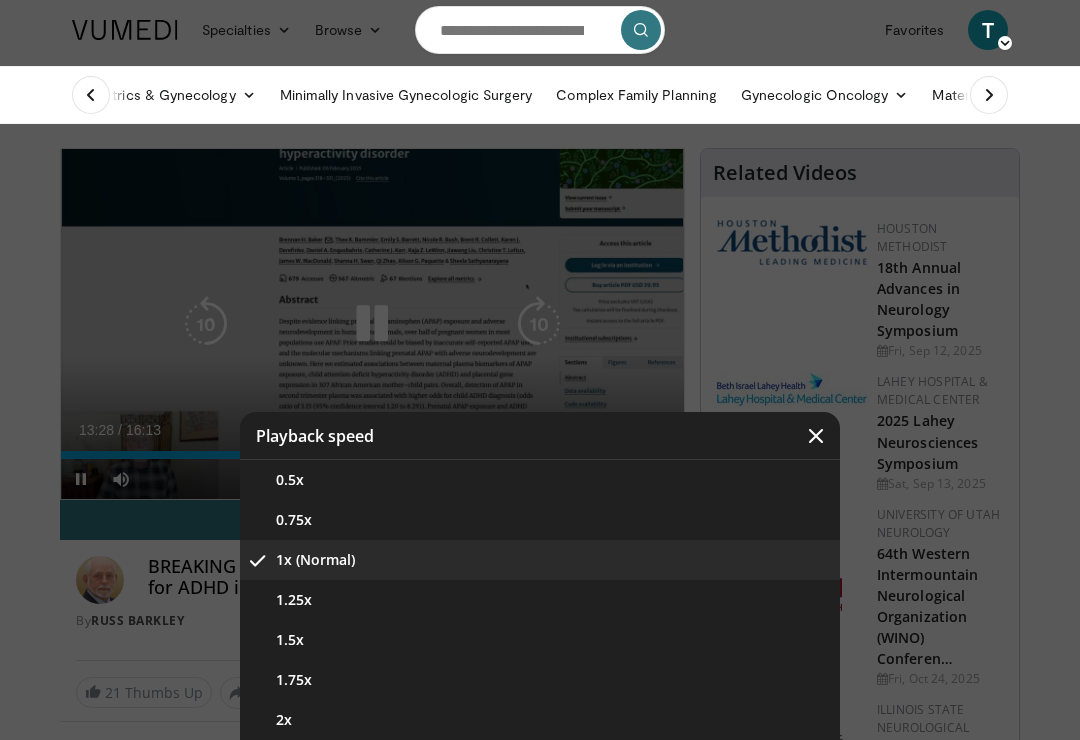 click on "1.25x" at bounding box center [540, 600] 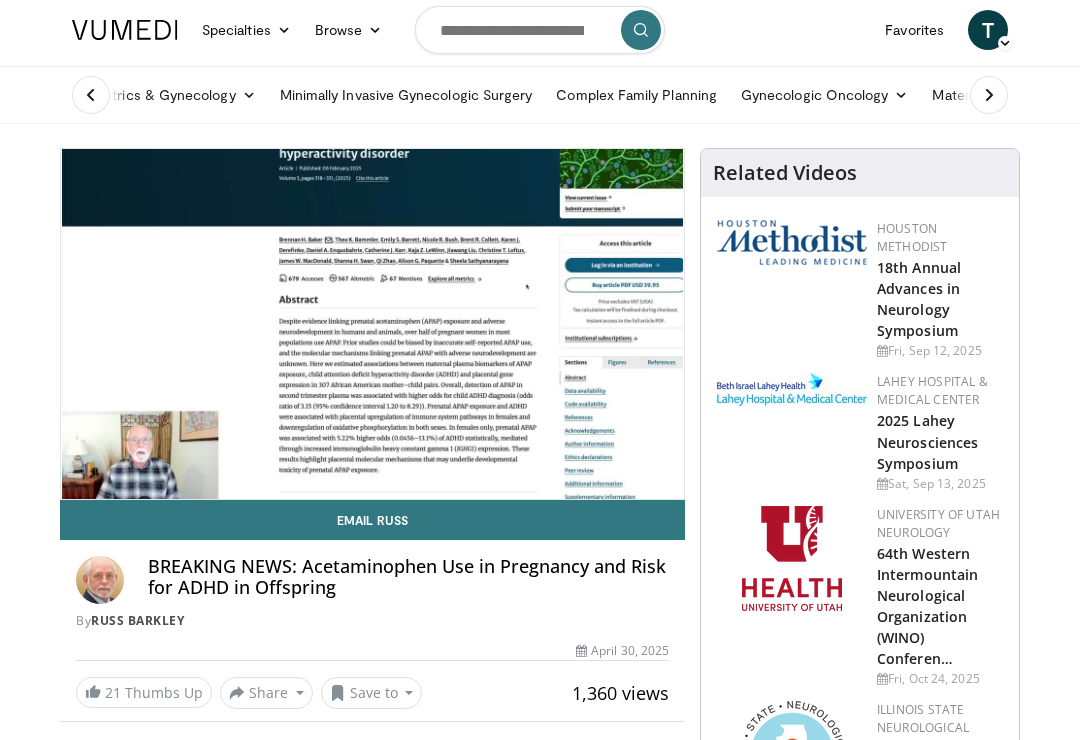 click on "Minimally Invasive Gynecologic Surgery" at bounding box center [406, 95] 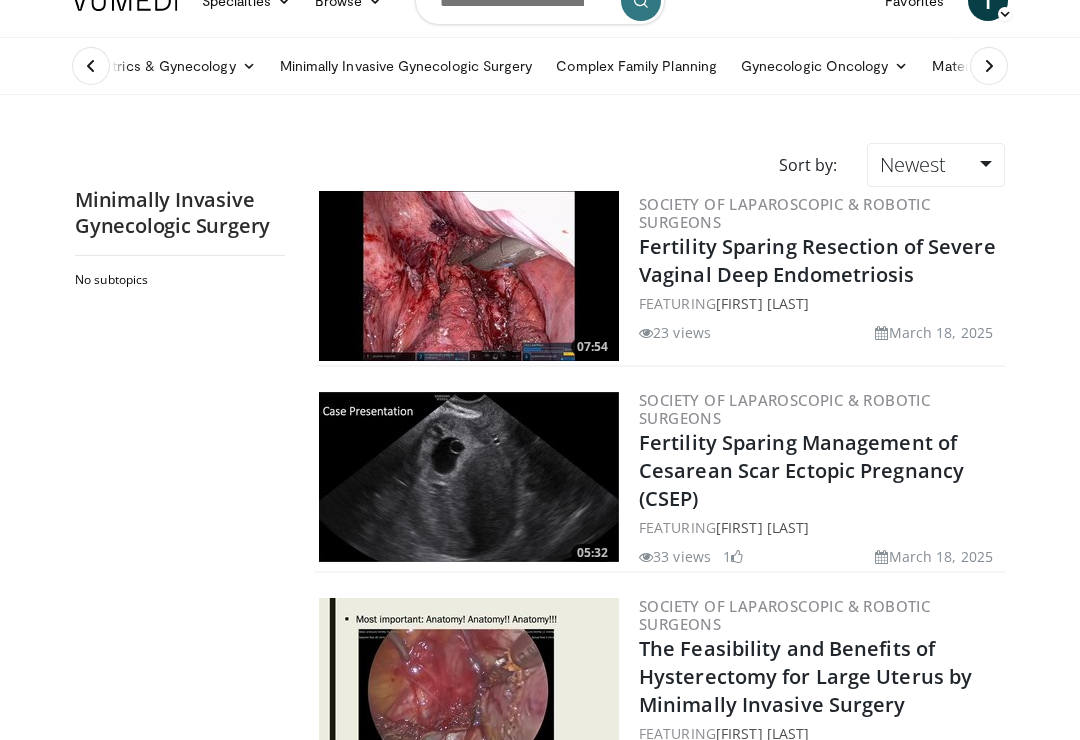 scroll, scrollTop: 0, scrollLeft: 0, axis: both 